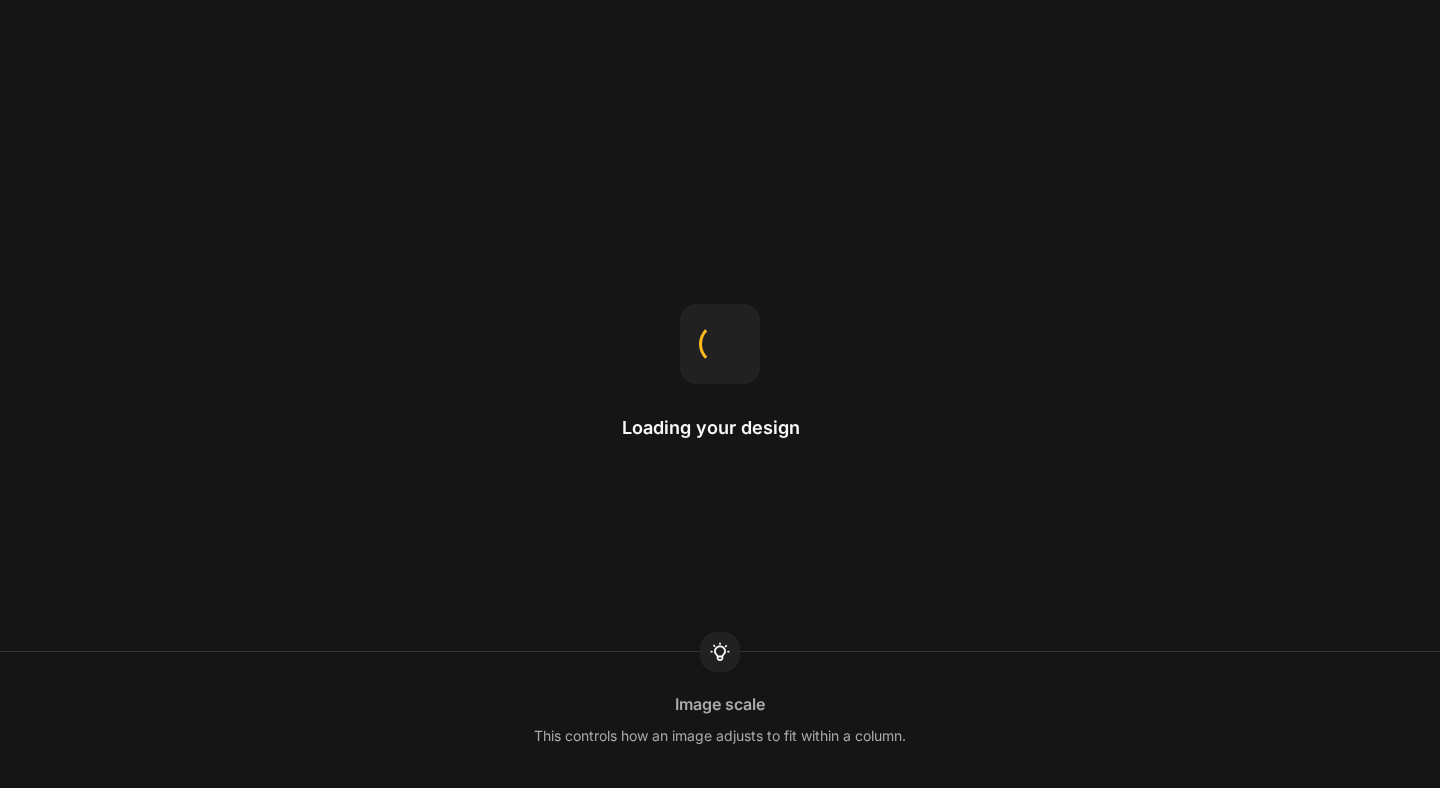 scroll, scrollTop: 0, scrollLeft: 0, axis: both 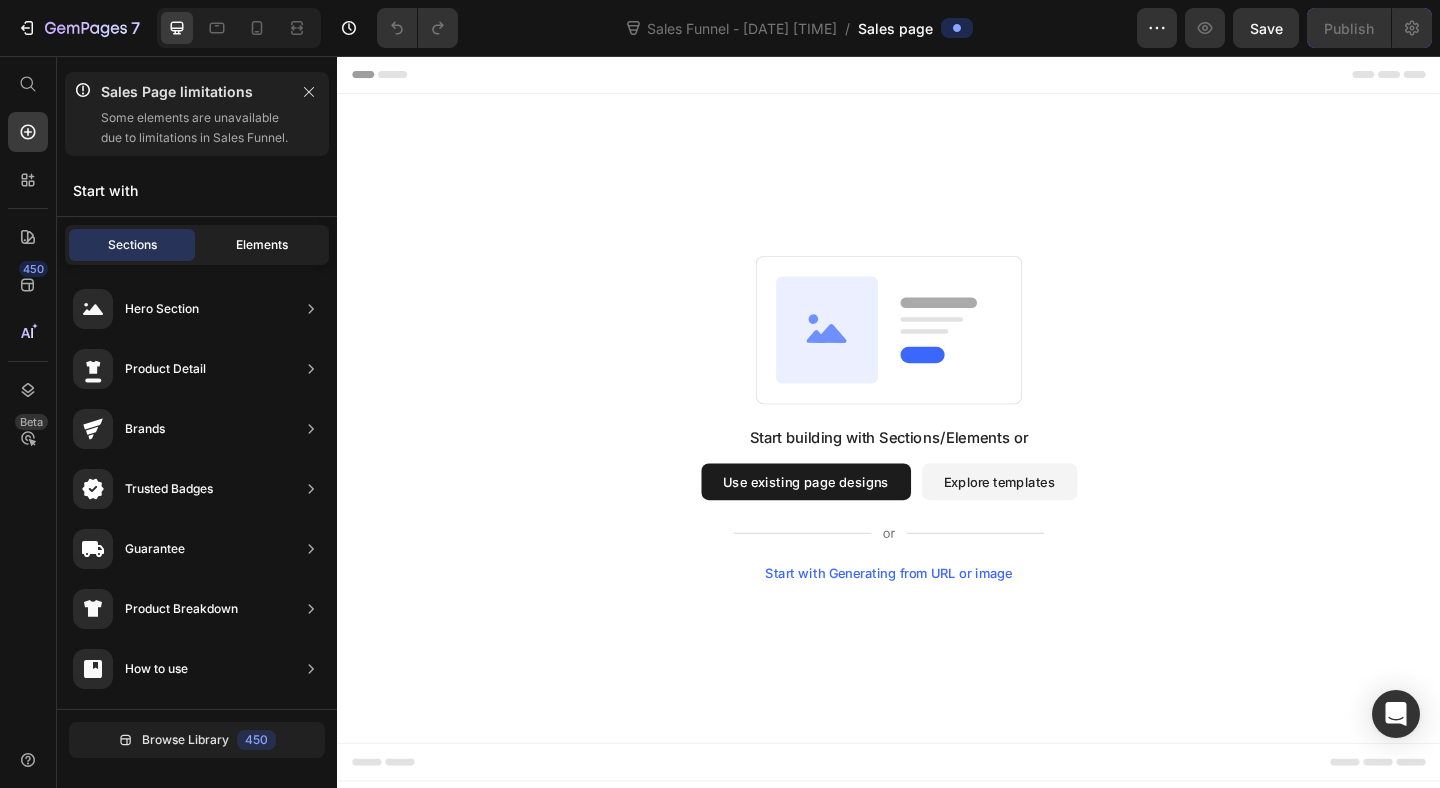 click on "Elements" at bounding box center (262, 245) 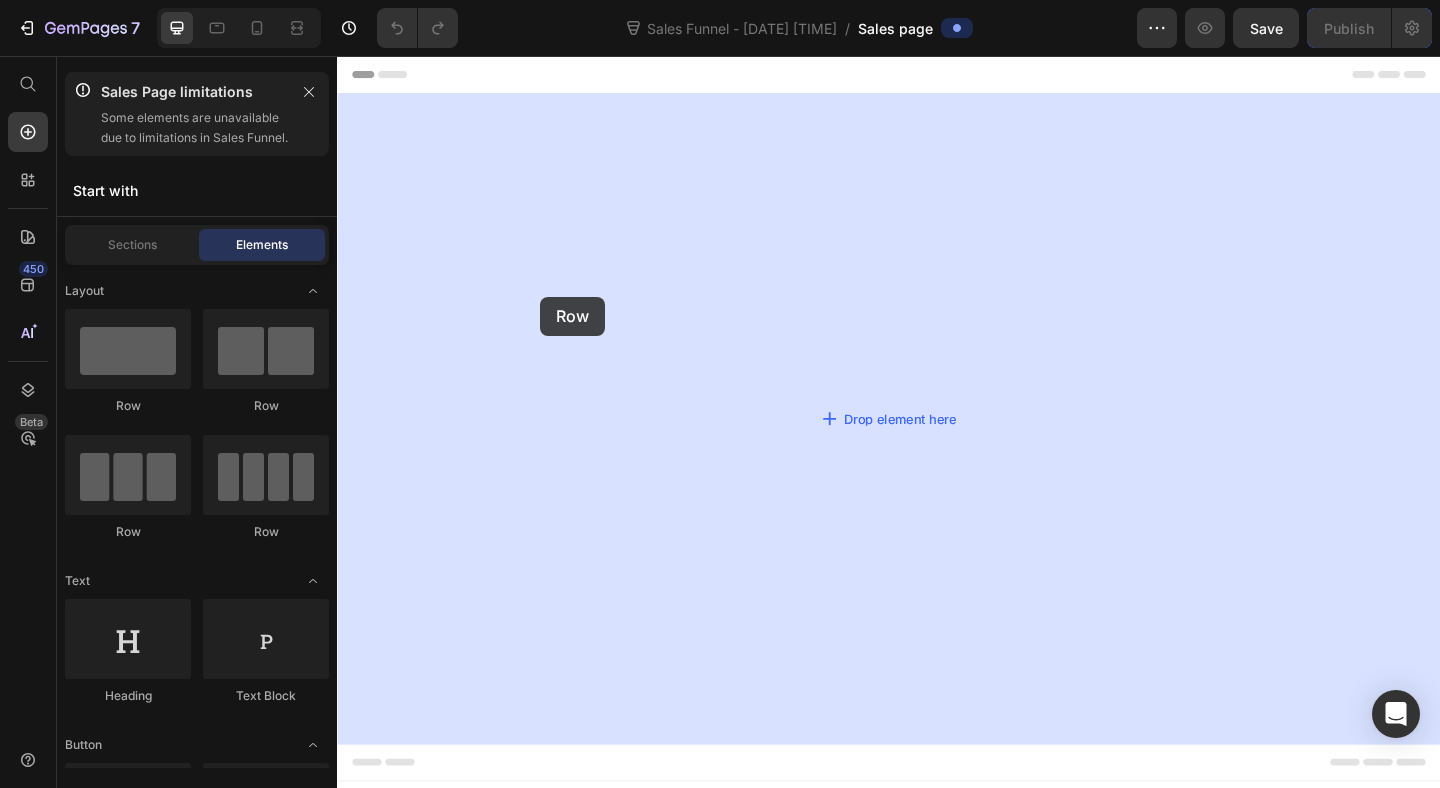 drag, startPoint x: 482, startPoint y: 425, endPoint x: 558, endPoint y: 320, distance: 129.61867 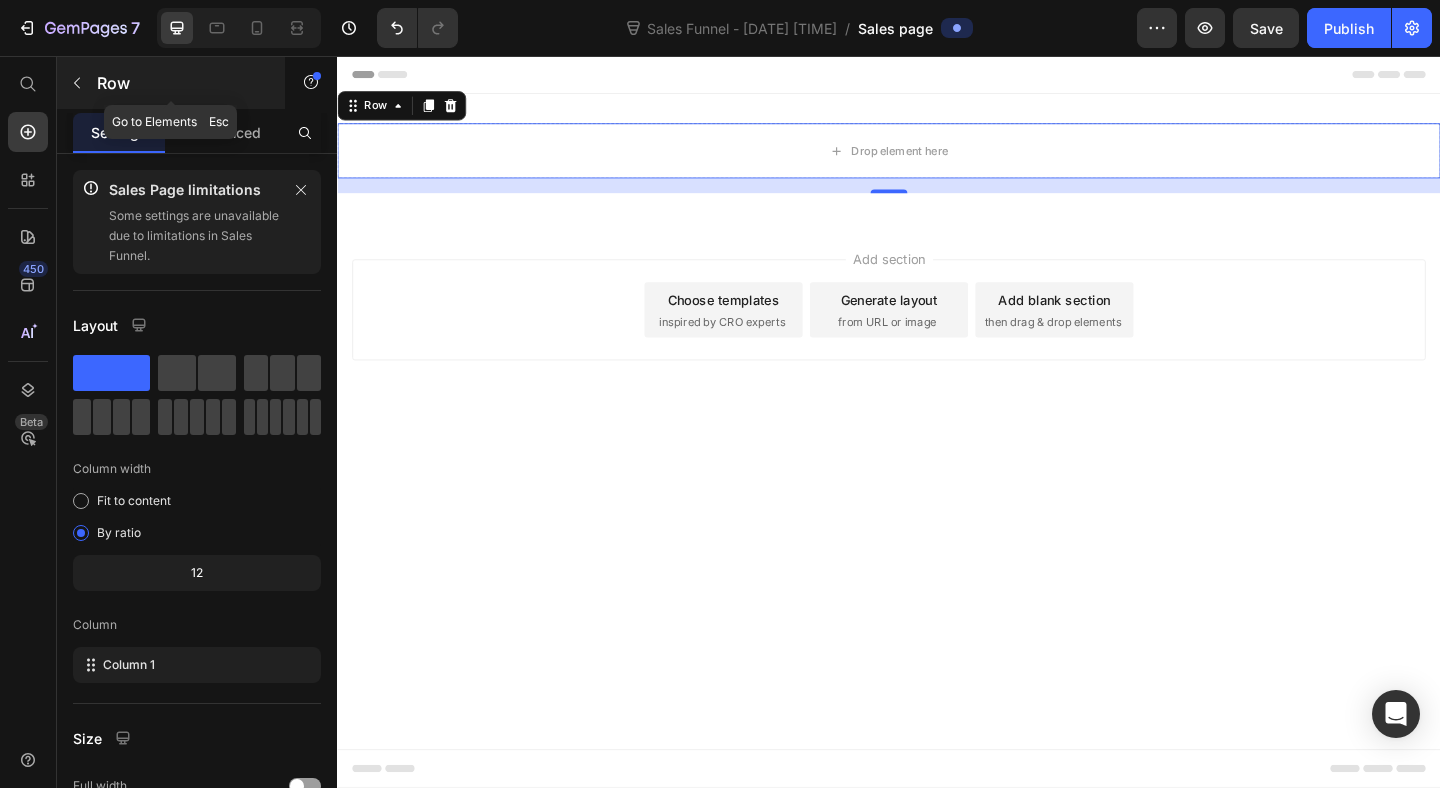 click at bounding box center [77, 83] 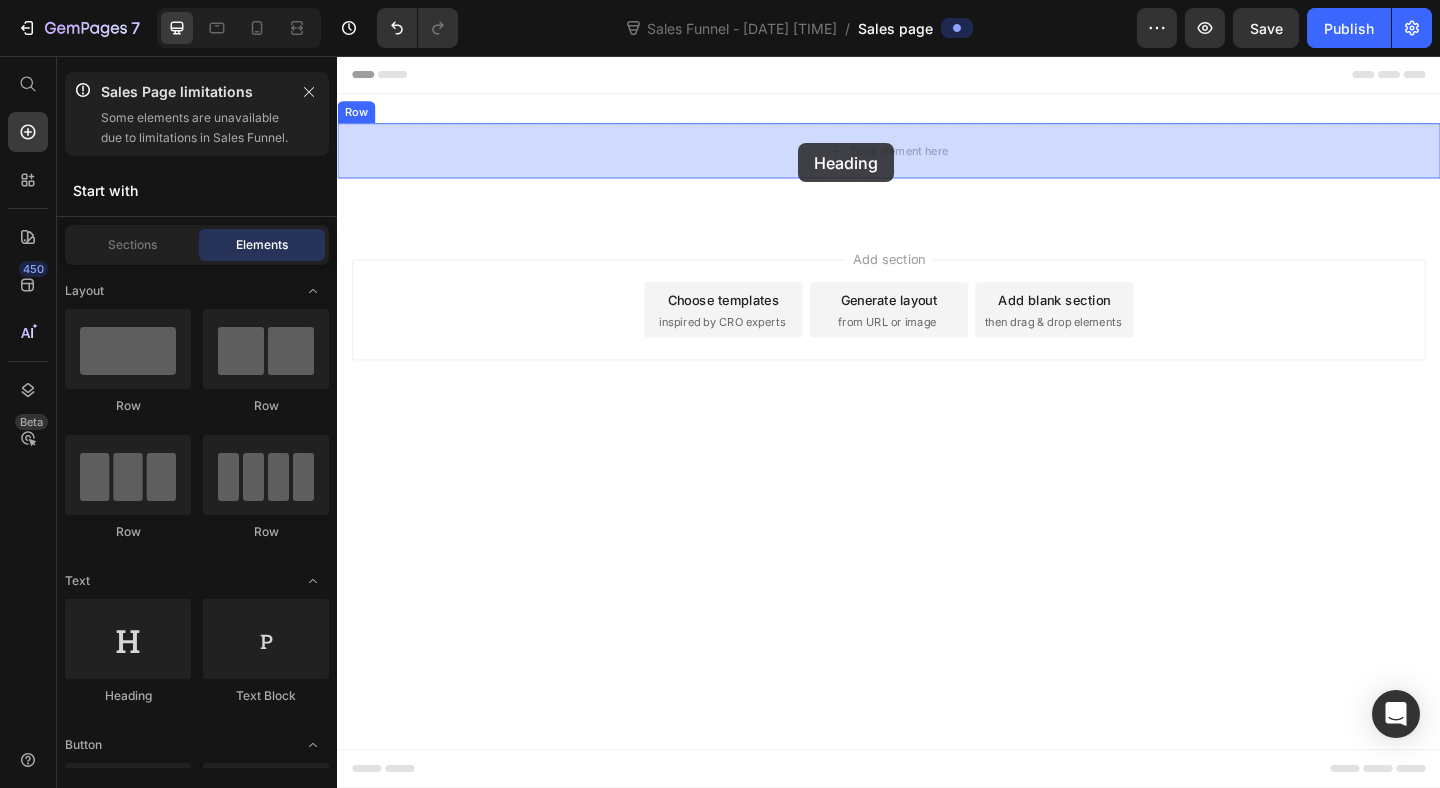 drag, startPoint x: 488, startPoint y: 713, endPoint x: 838, endPoint y: 151, distance: 662.0755 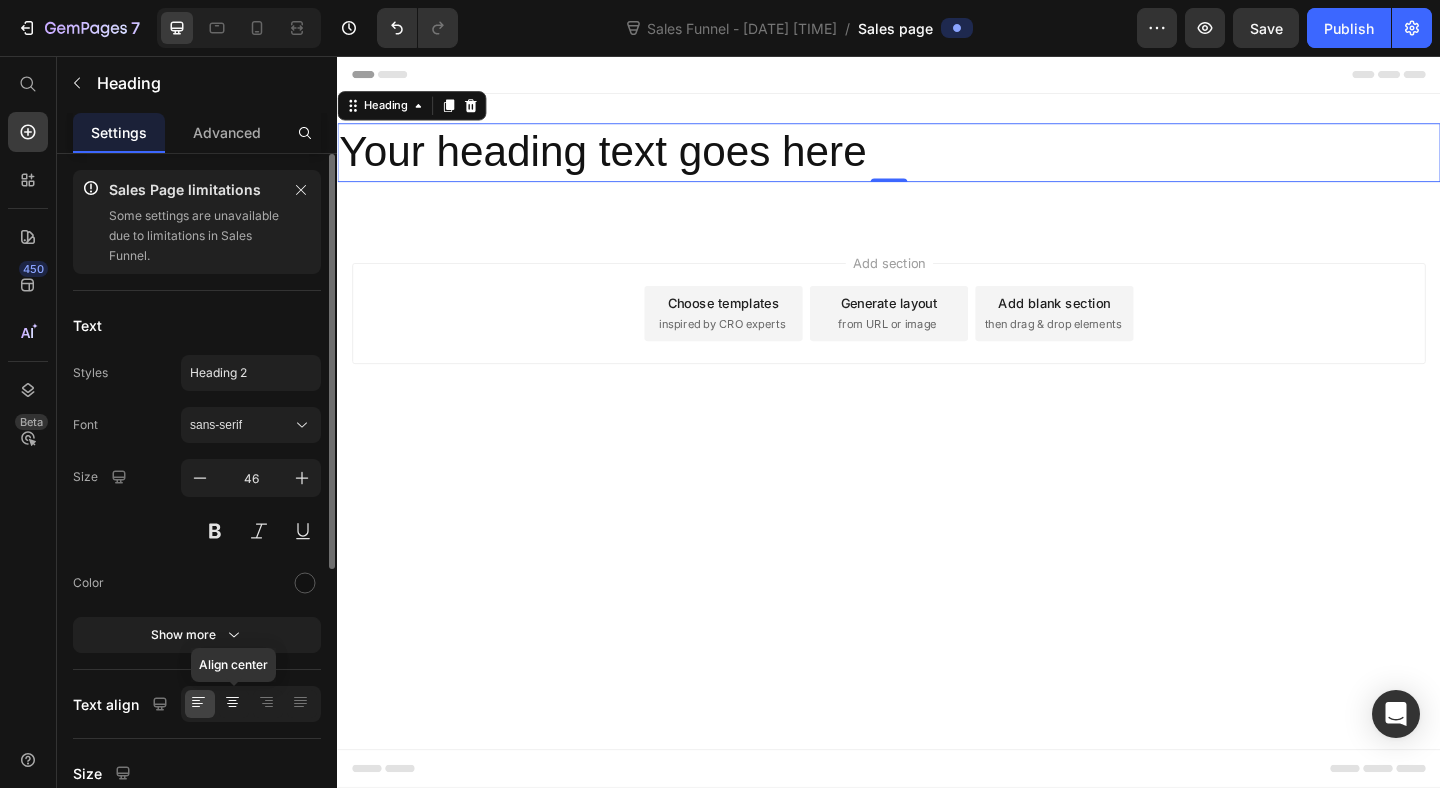 click 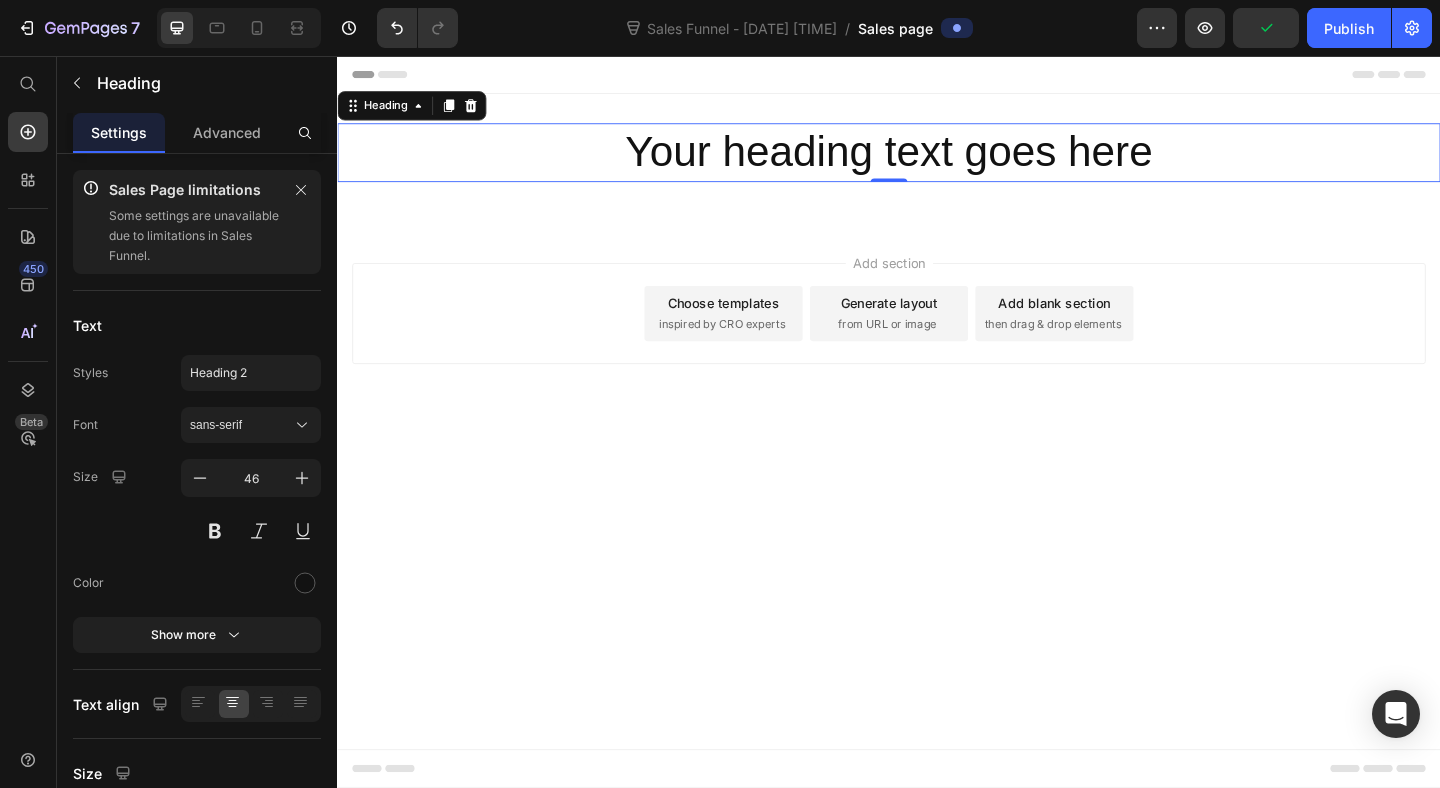 click on "Your heading text goes here" at bounding box center (937, 161) 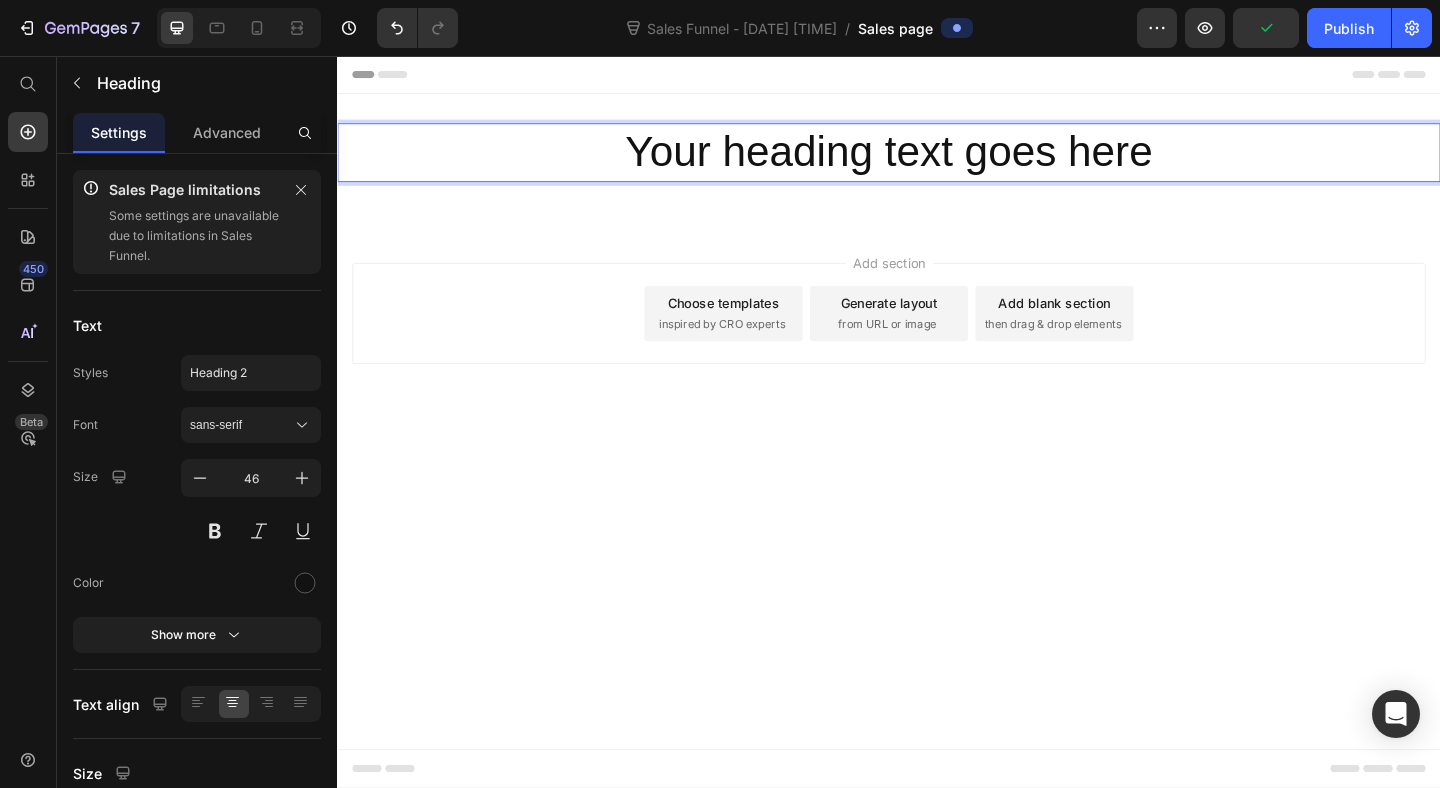 click on "Your heading text goes here" at bounding box center [937, 161] 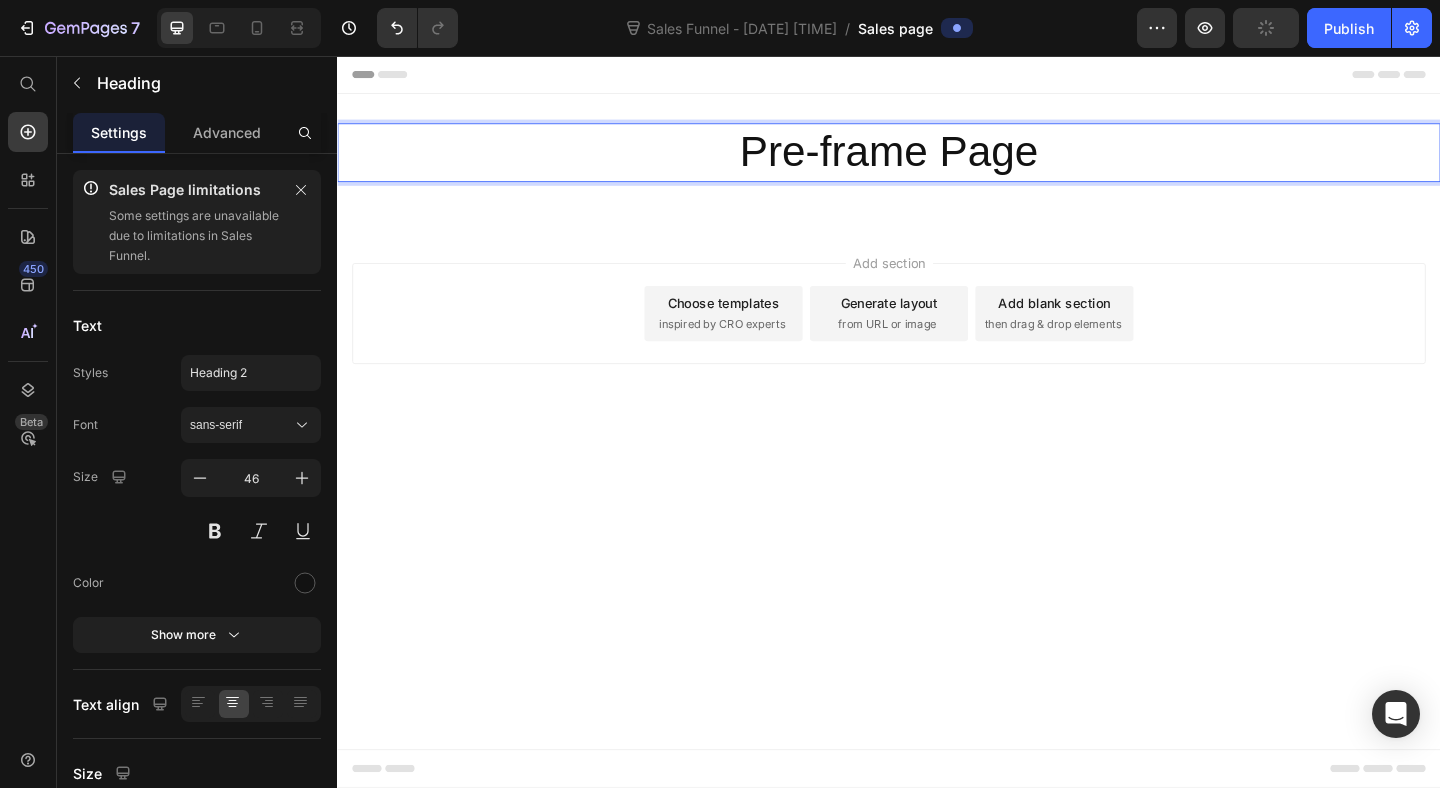 click on "Pre-frame Page" at bounding box center (937, 161) 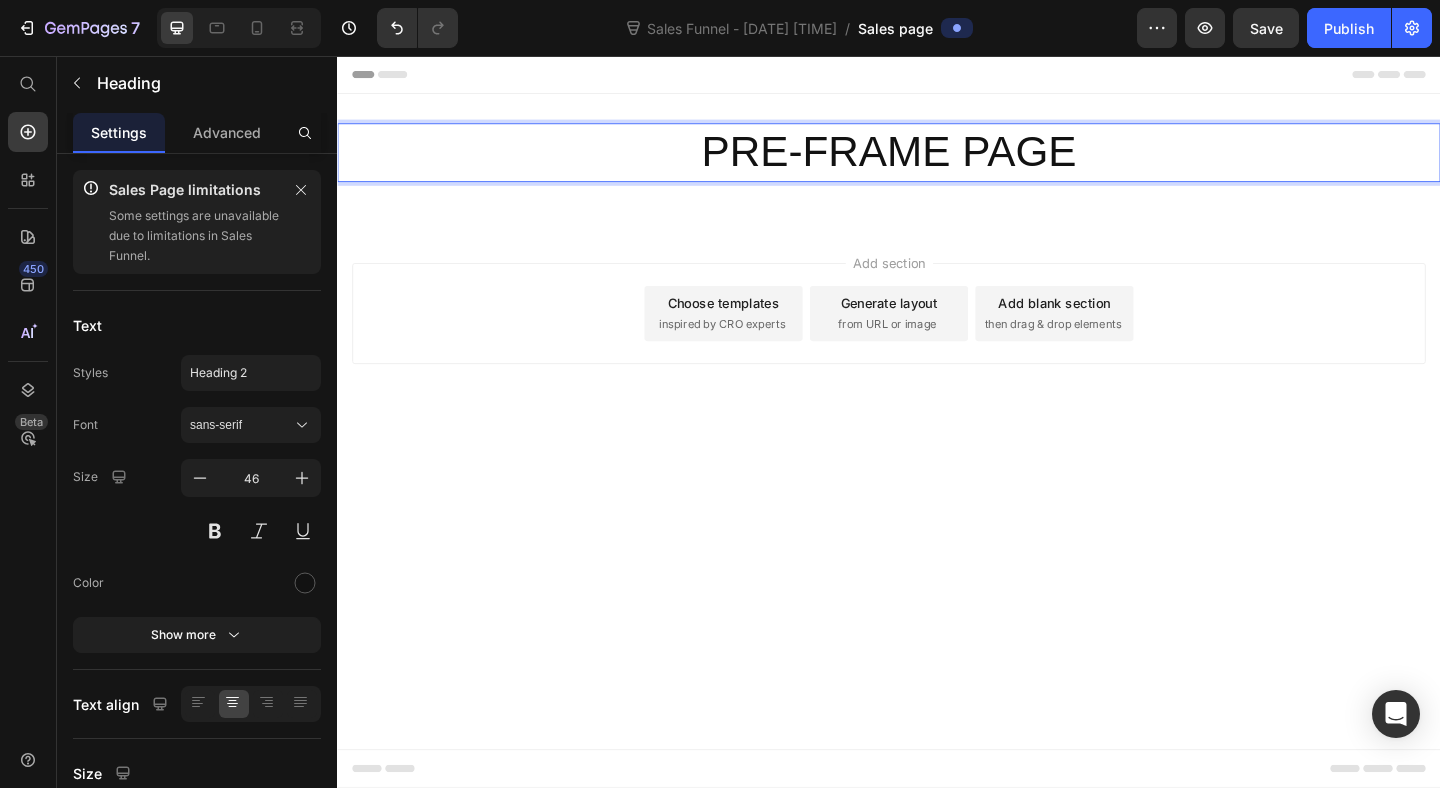 click on "Header PRE-FRAME PAGE Heading   0 Row Section 1 Root Start building with Sections/Elements or Use existing page designs Explore templates Start with Generating from URL or image Add section Choose templates inspired by CRO experts Generate layout from URL or image Add blank section then drag & drop elements Footer" at bounding box center [937, 454] 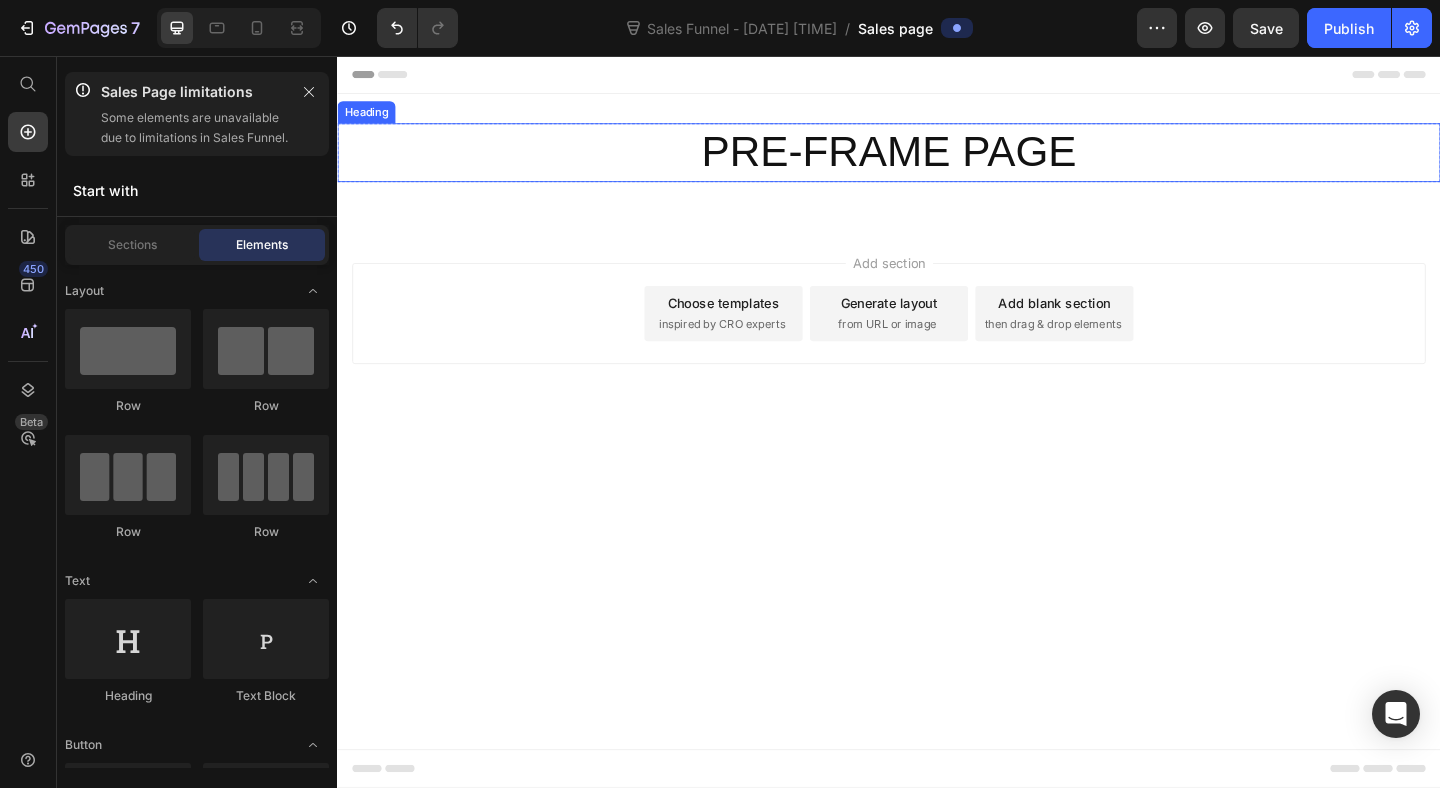 click on "PRE-FRAME PAGE" at bounding box center (937, 161) 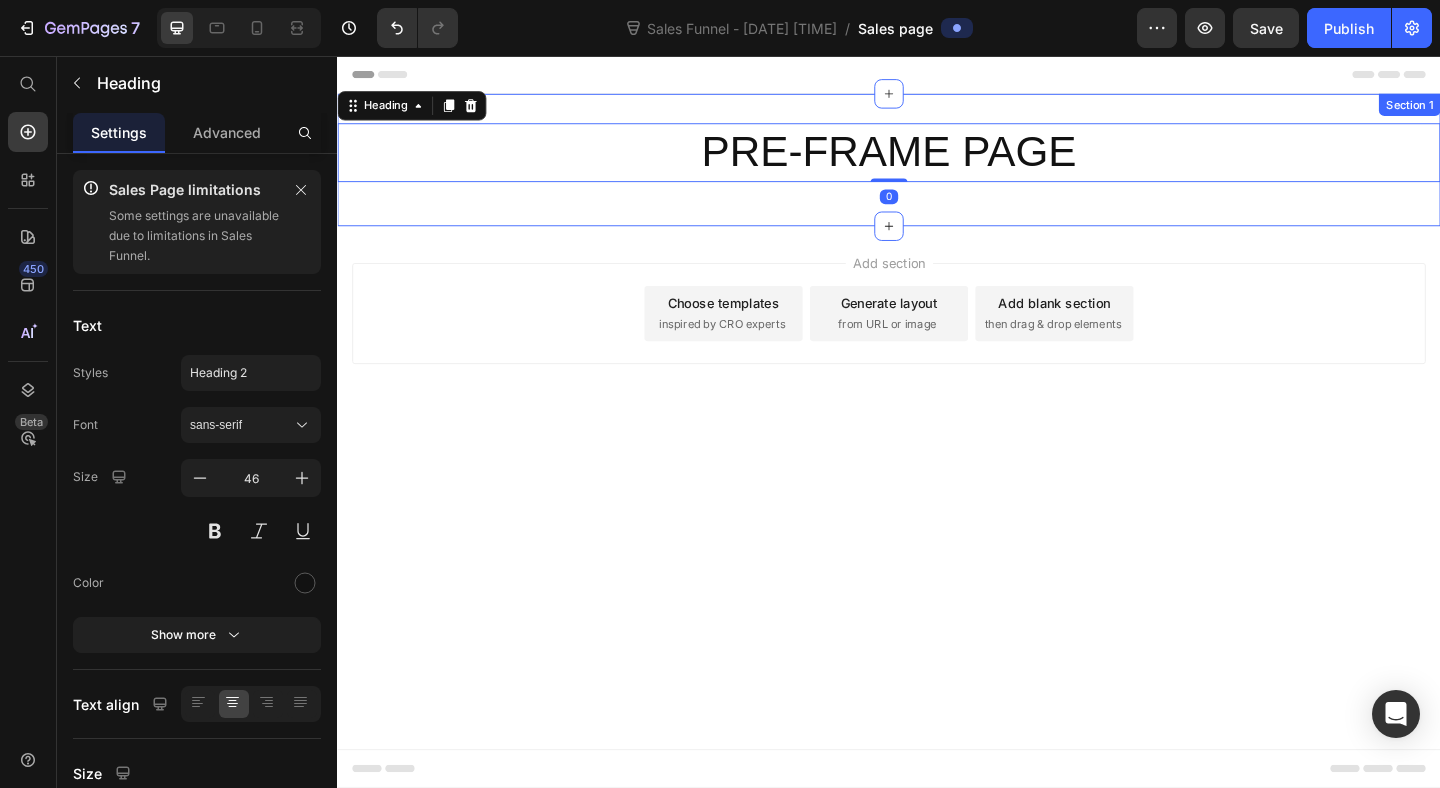 click on "PRE-FRAME PAGE Heading   0 Row Section 1" at bounding box center (937, 169) 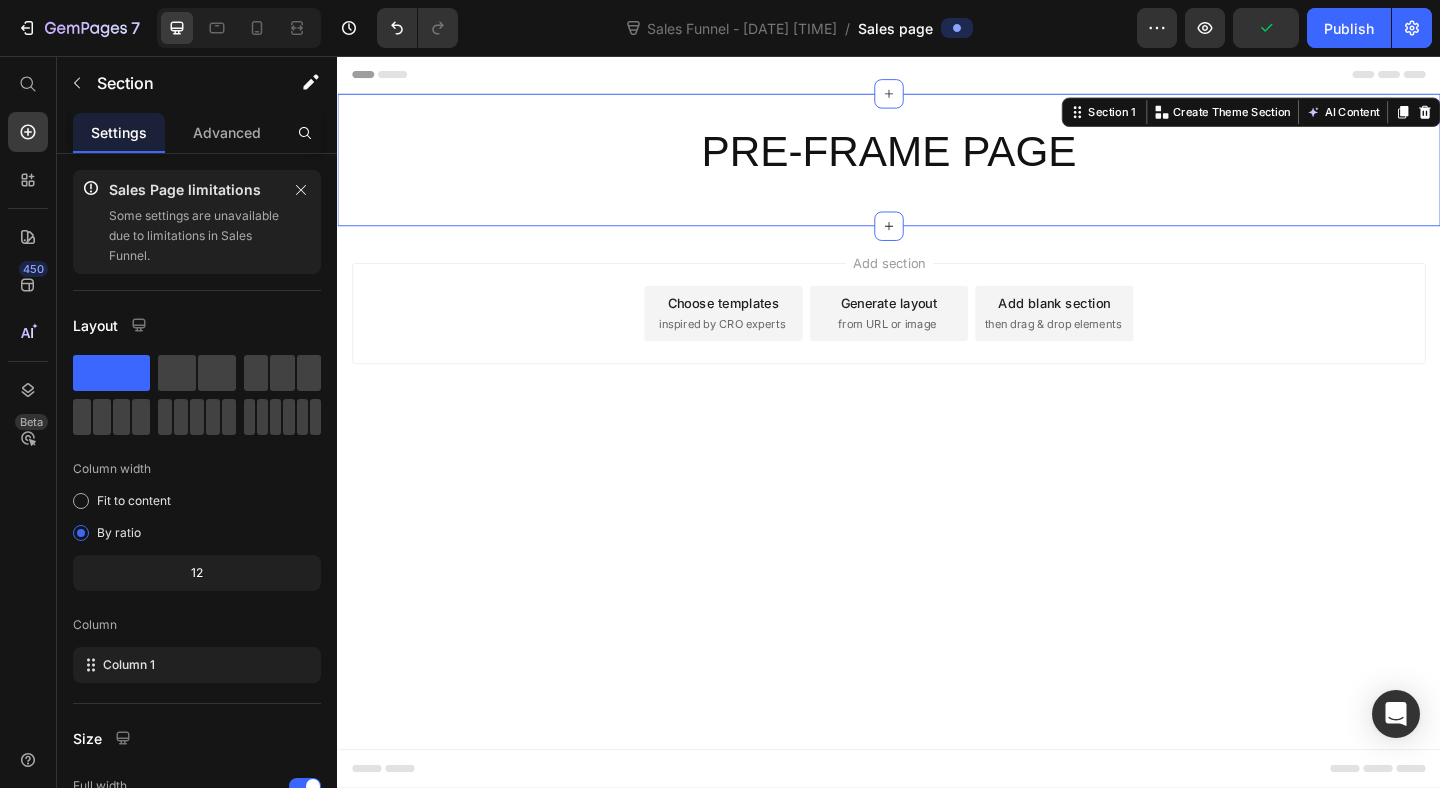 click on "Header PRE-FRAME PAGE Heading Row Section 1   Create Theme Section AI Content Write with GemAI What would you like to describe here? Tone and Voice Persuasive Product FREE SAMPLE Show more Generate Root Start building with Sections/Elements or Use existing page designs Explore templates Start with Generating from URL or image Add section Choose templates inspired by CRO experts Generate layout from URL or image Add blank section then drag & drop elements Footer" at bounding box center [937, 454] 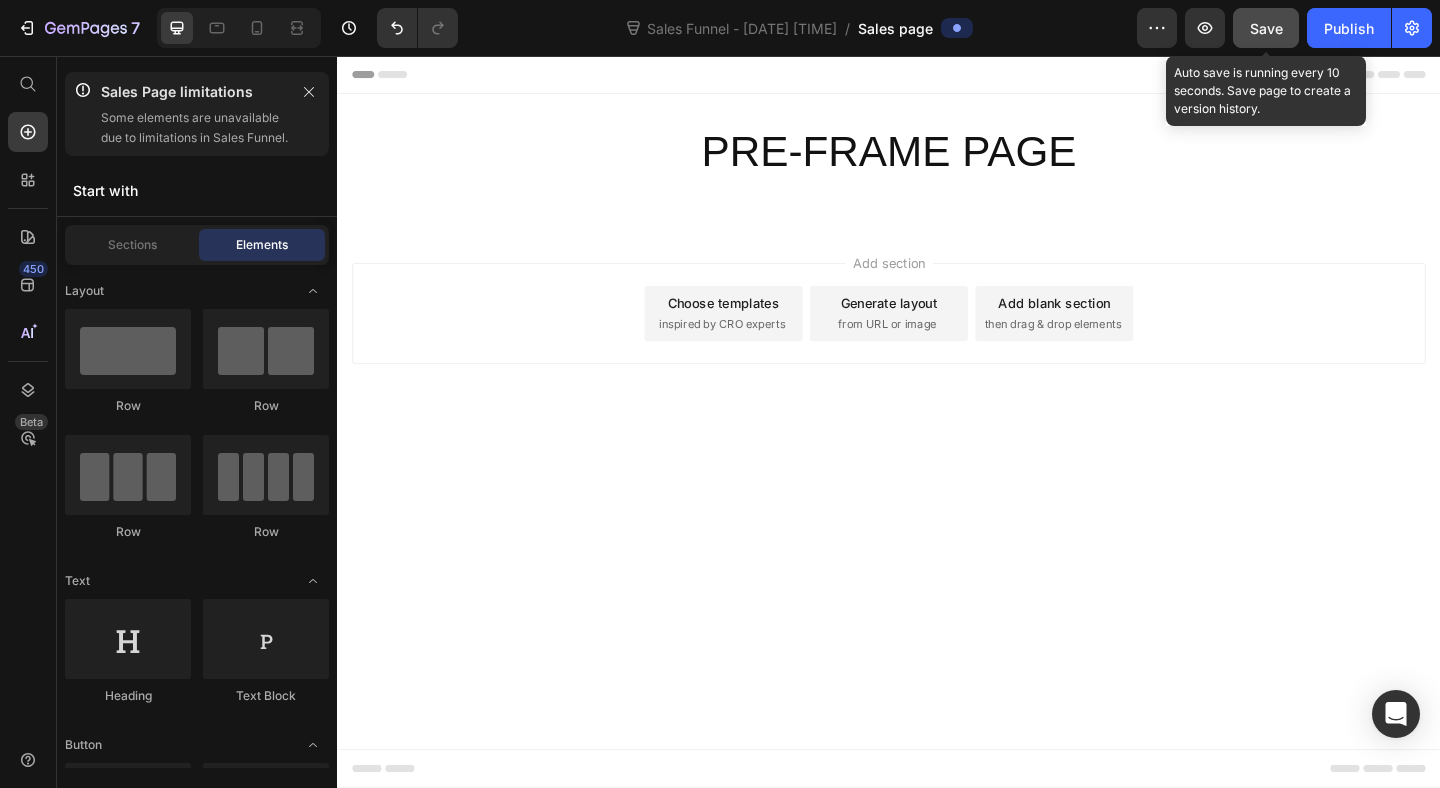 click on "Save" at bounding box center (1266, 28) 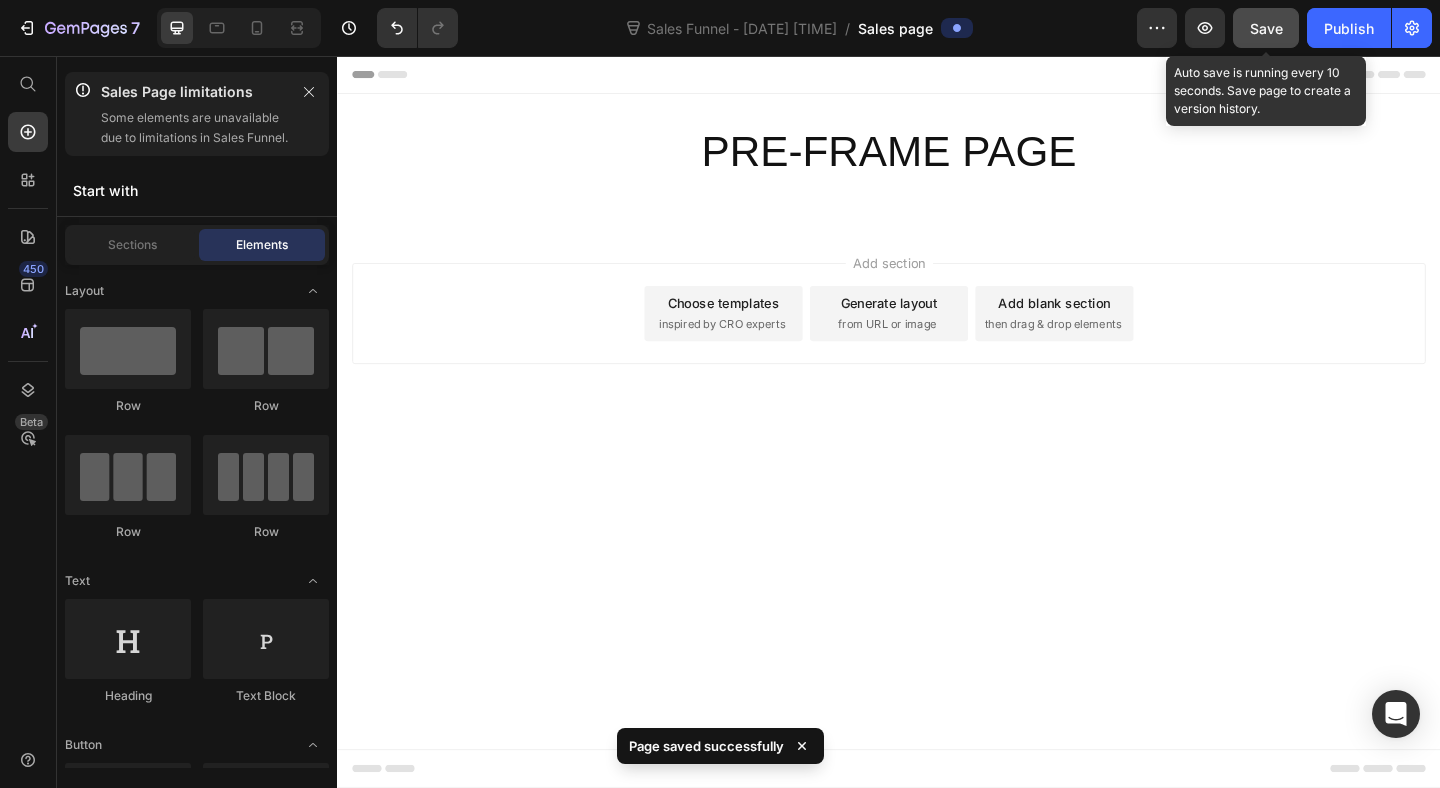 click on "Save" at bounding box center [1266, 28] 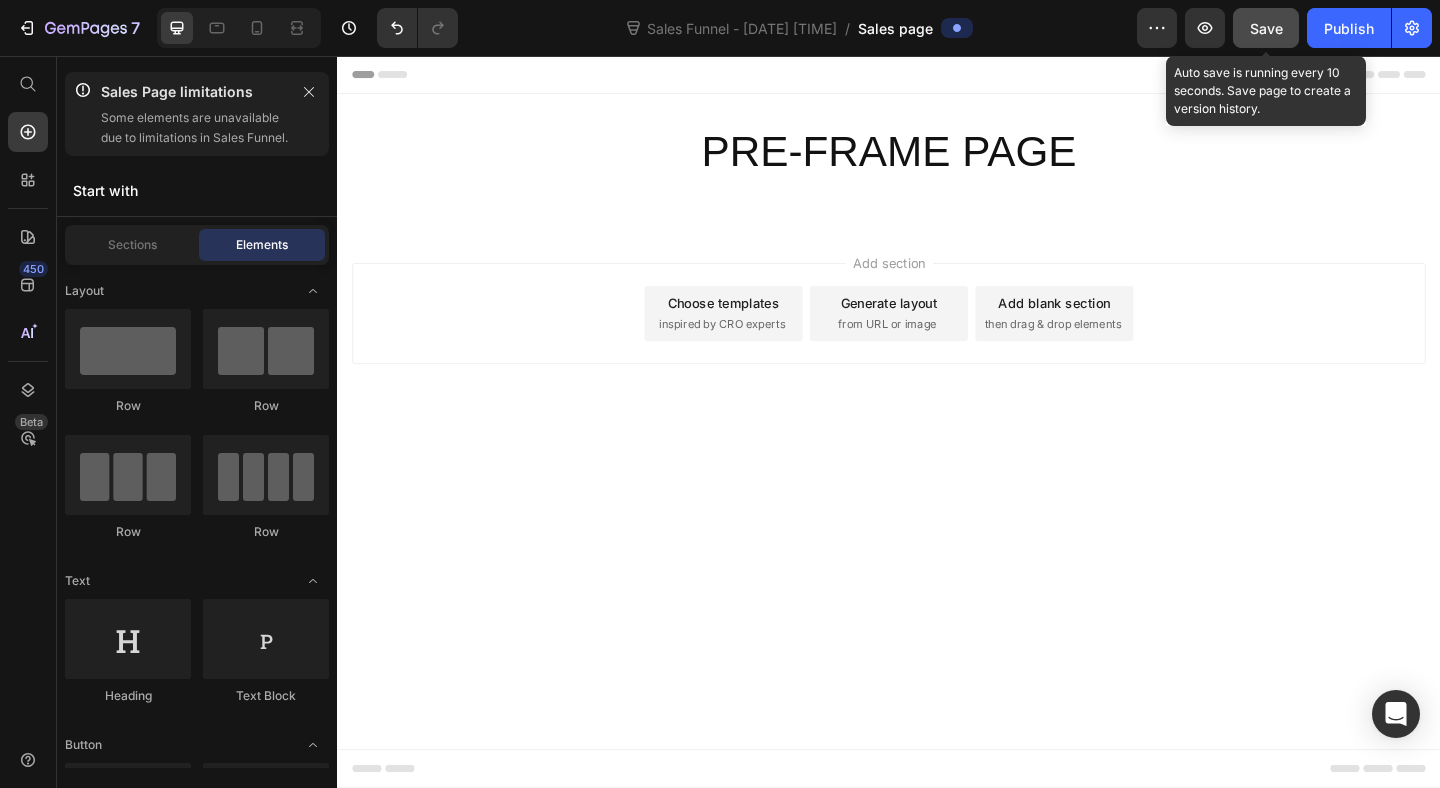 click on "Save" at bounding box center (1266, 28) 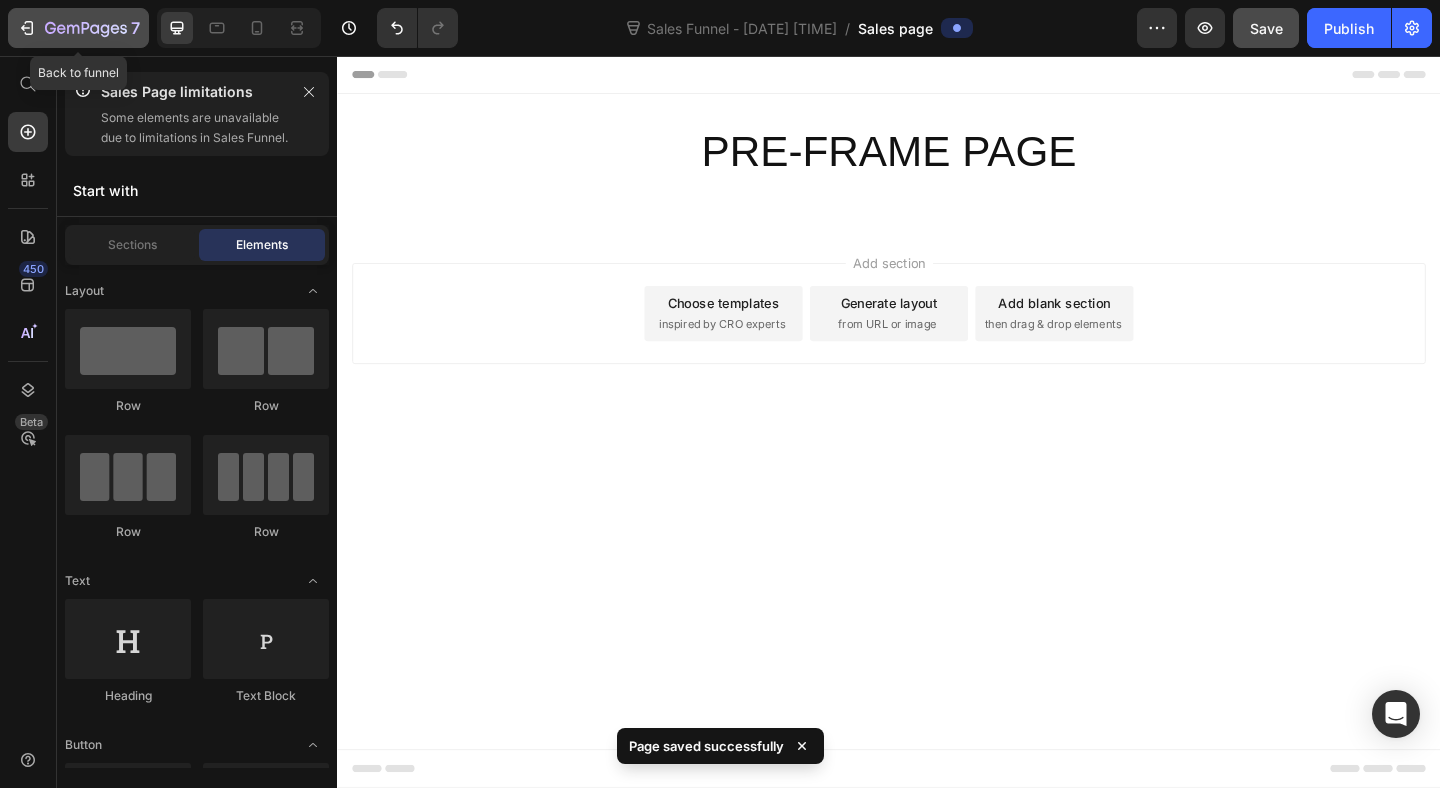 click on "7" at bounding box center (78, 28) 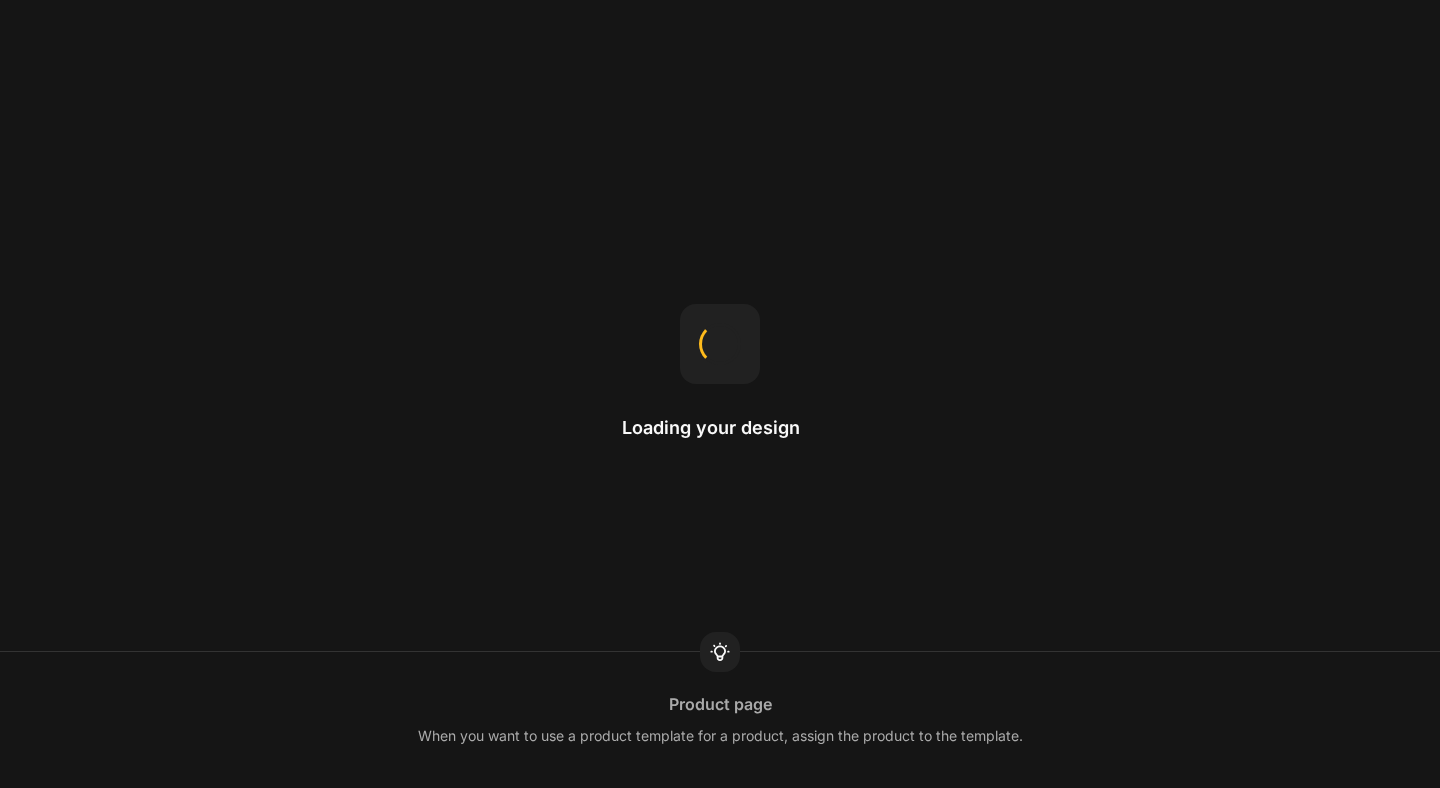 scroll, scrollTop: 0, scrollLeft: 0, axis: both 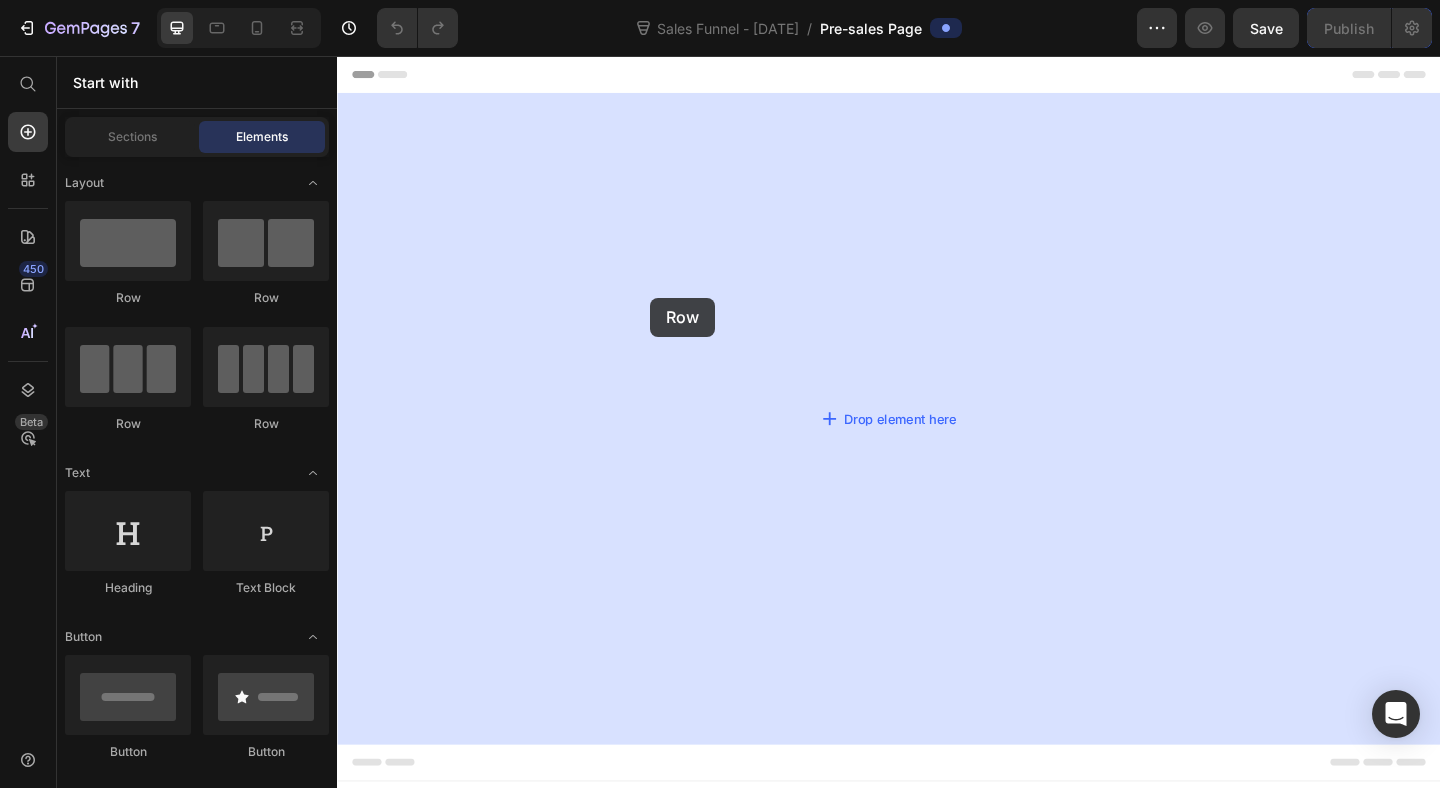drag, startPoint x: 484, startPoint y: 303, endPoint x: 678, endPoint y: 319, distance: 194.65868 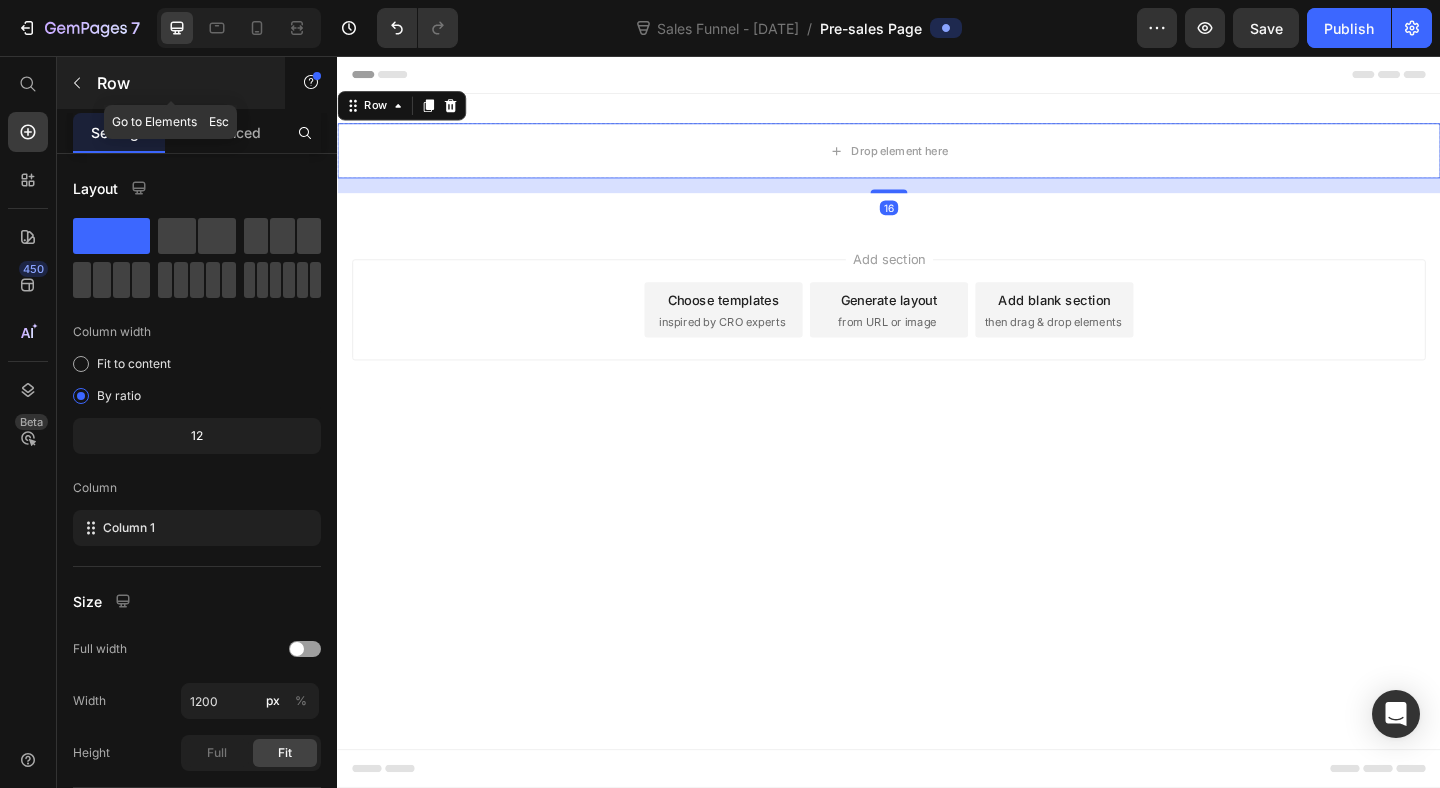 click on "Row" at bounding box center (182, 83) 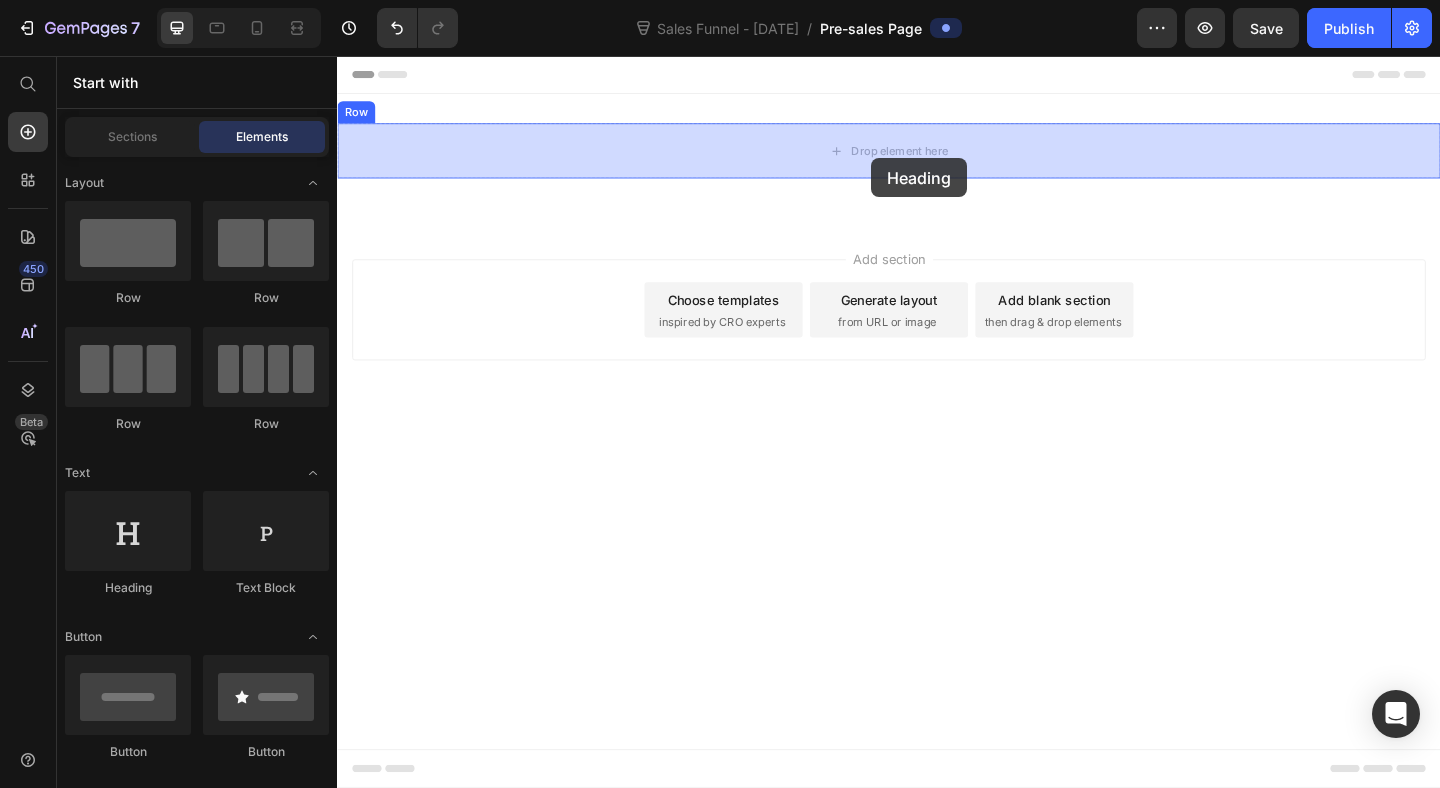 drag, startPoint x: 468, startPoint y: 622, endPoint x: 918, endPoint y: 167, distance: 639.9414 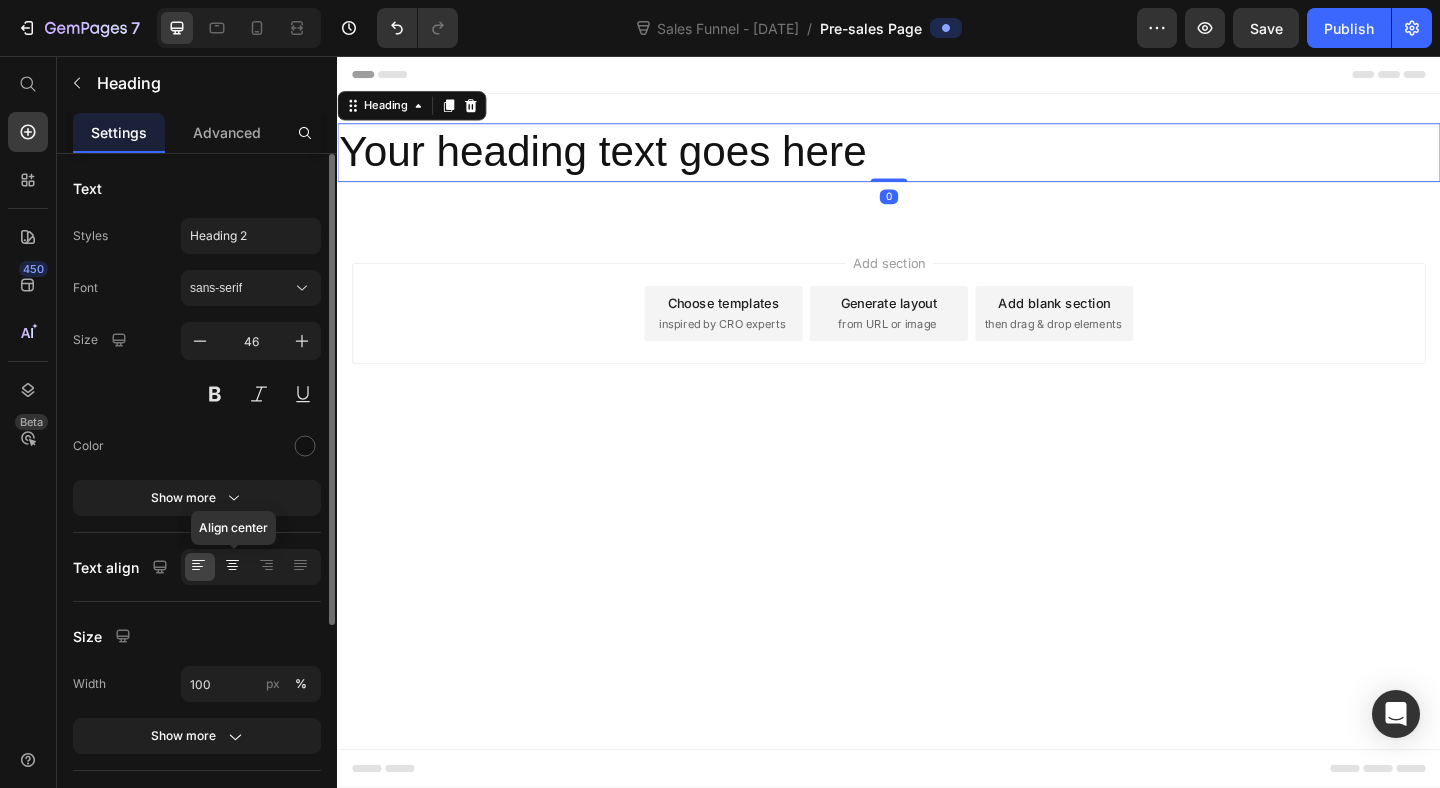 click 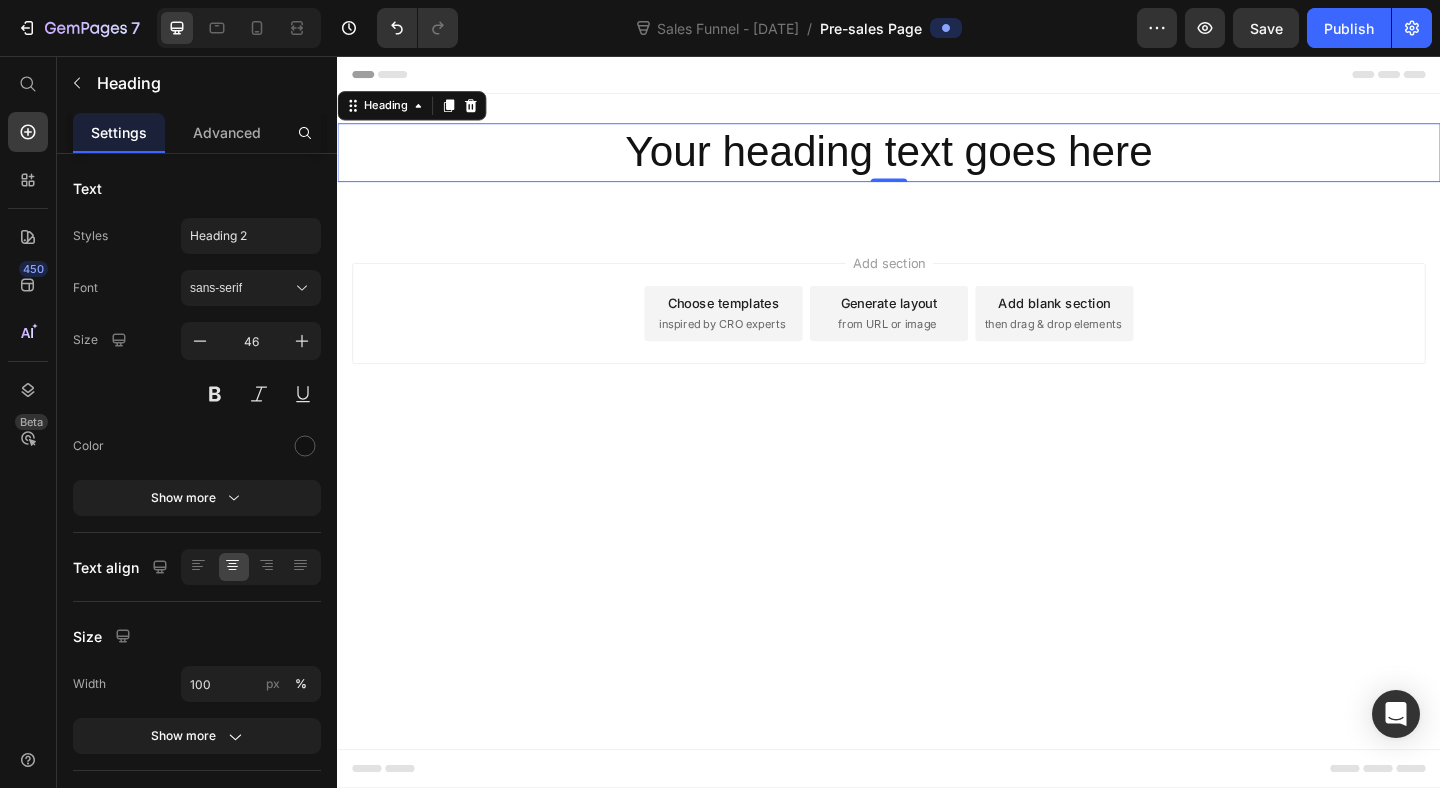 click on "Your heading text goes here" at bounding box center (937, 161) 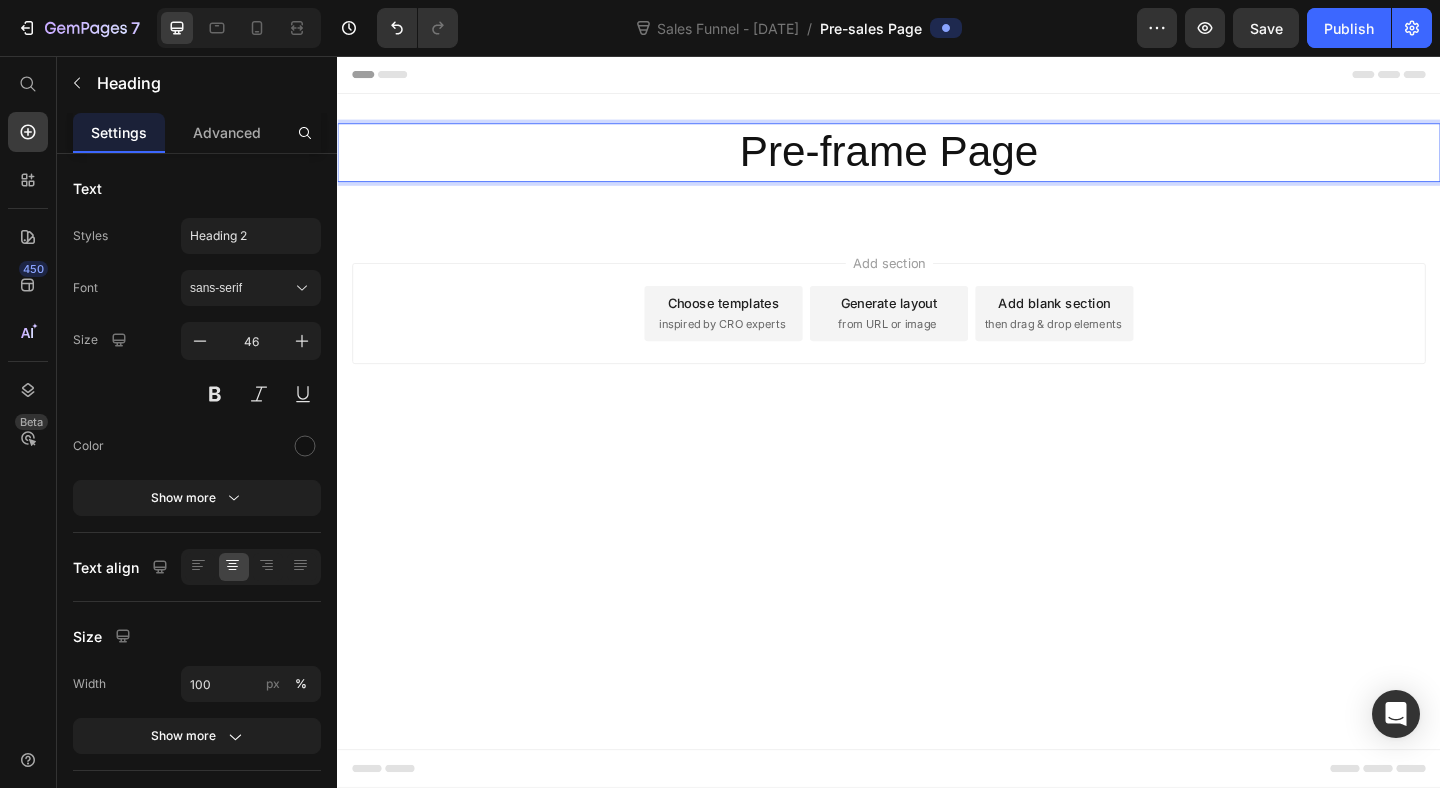 click on "Pre-frame Page" at bounding box center [937, 161] 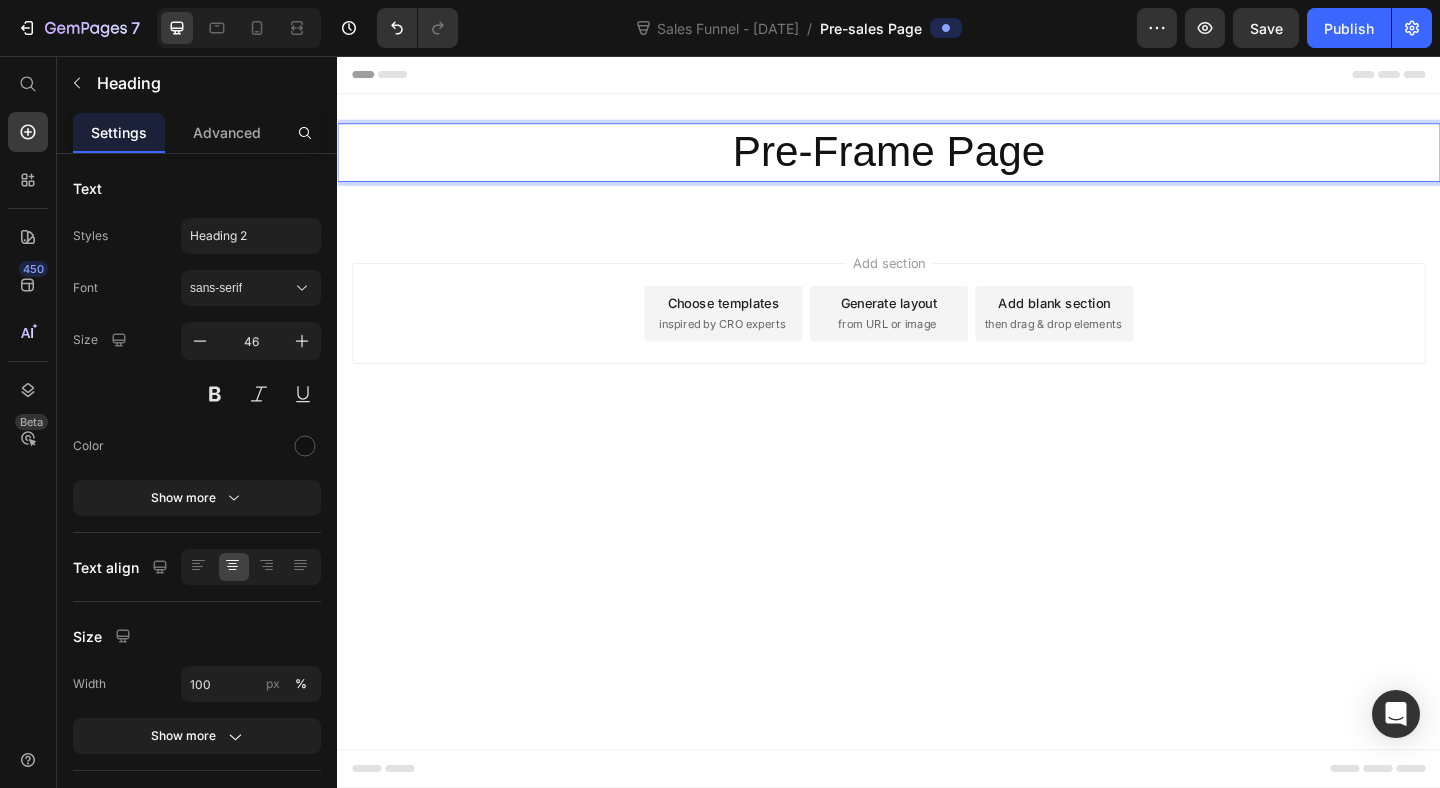click on "Header Pre-Frame Page Heading   0 Row Section 1 Root Start building with Sections/Elements or Use existing page designs Explore templates Start with Generating from URL or image Add section Choose templates inspired by CRO experts Generate layout from URL or image Add blank section then drag & drop elements Footer" at bounding box center (937, 454) 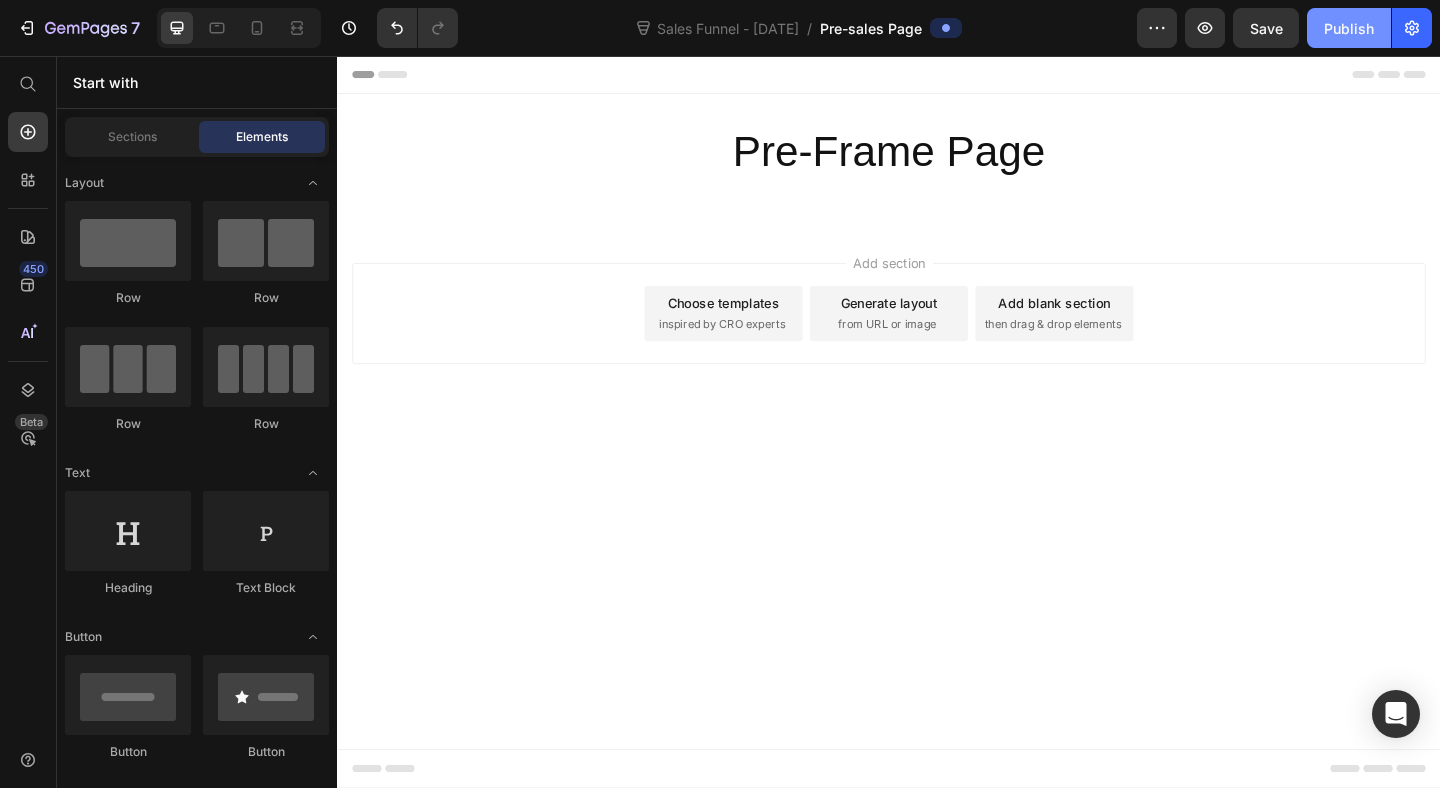 click on "Publish" 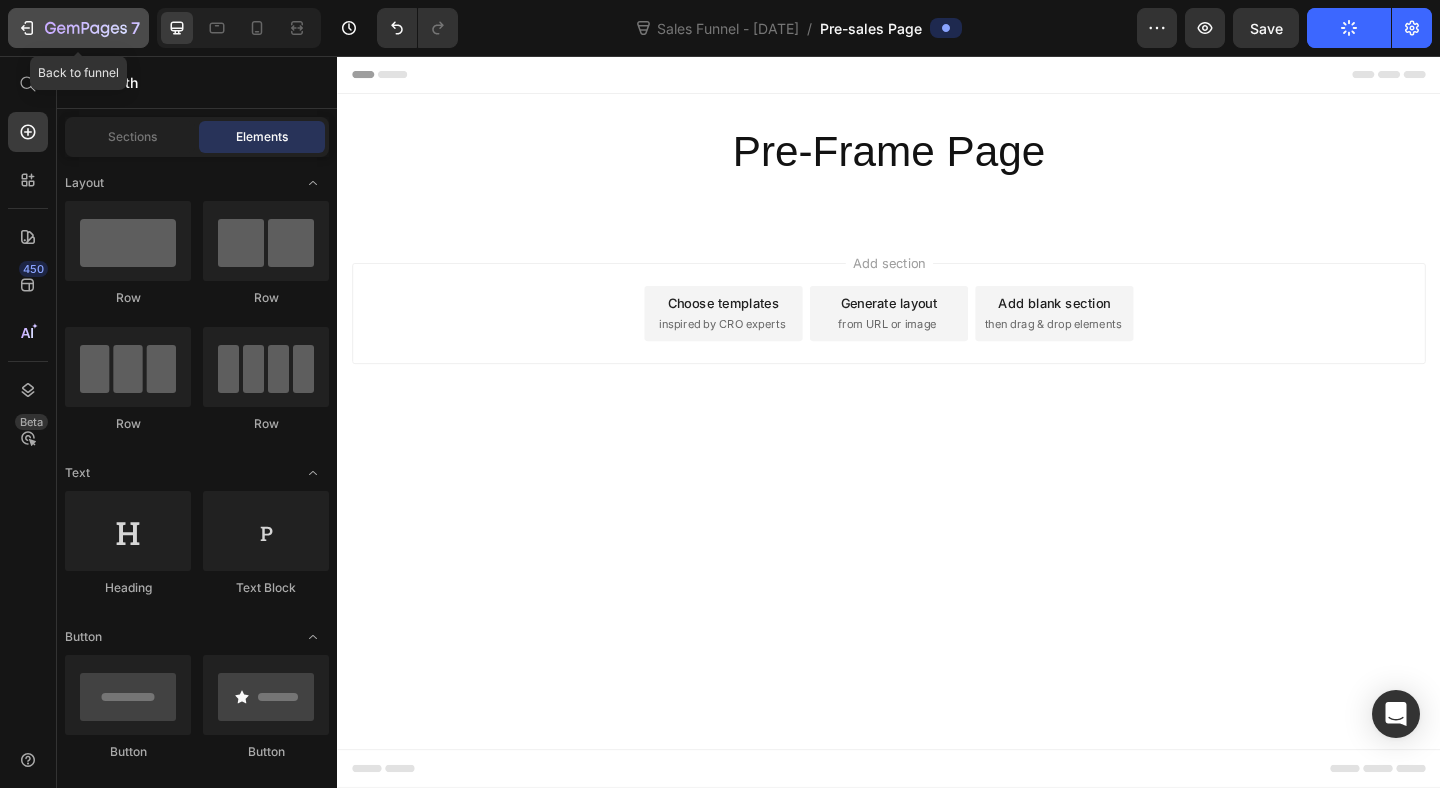 click 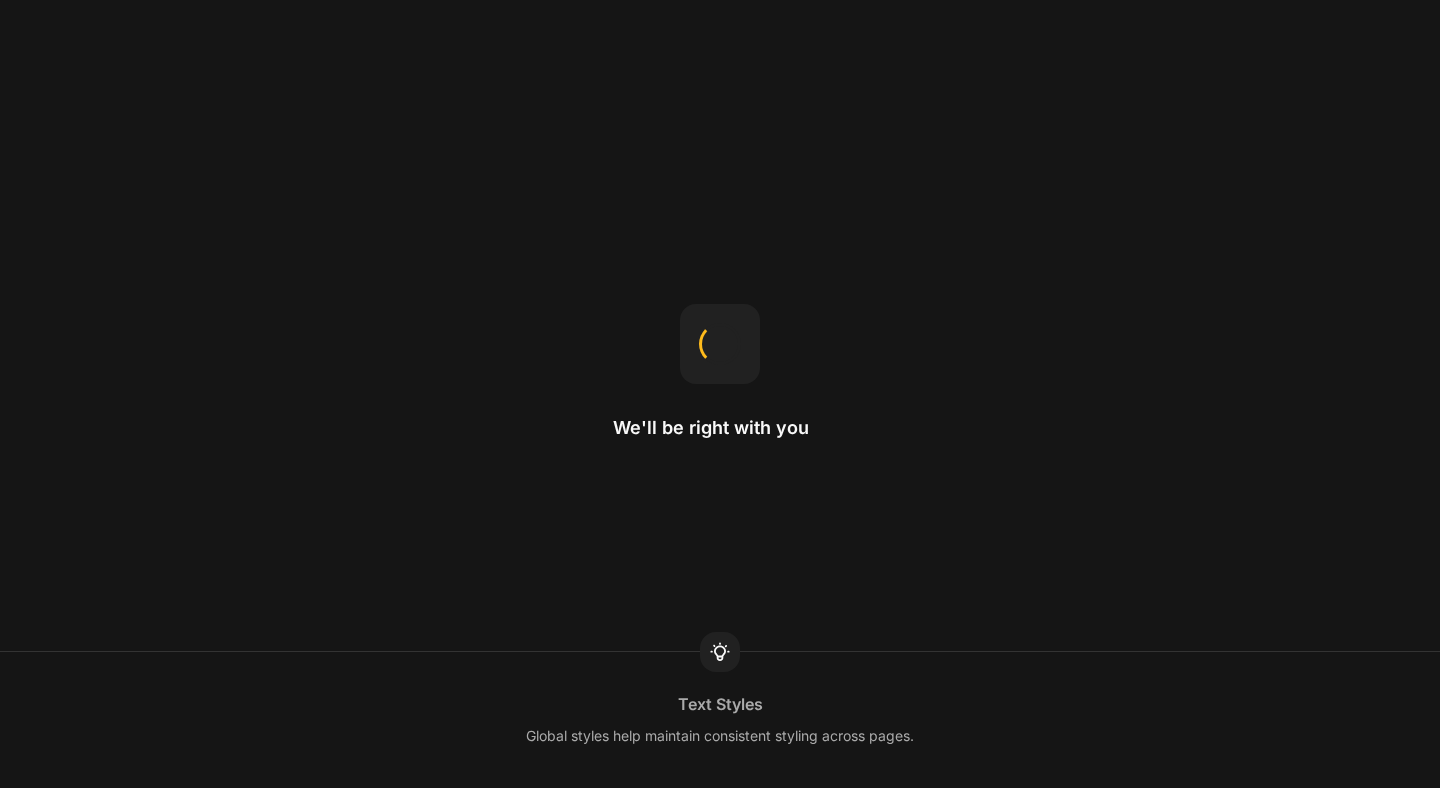 scroll, scrollTop: 0, scrollLeft: 0, axis: both 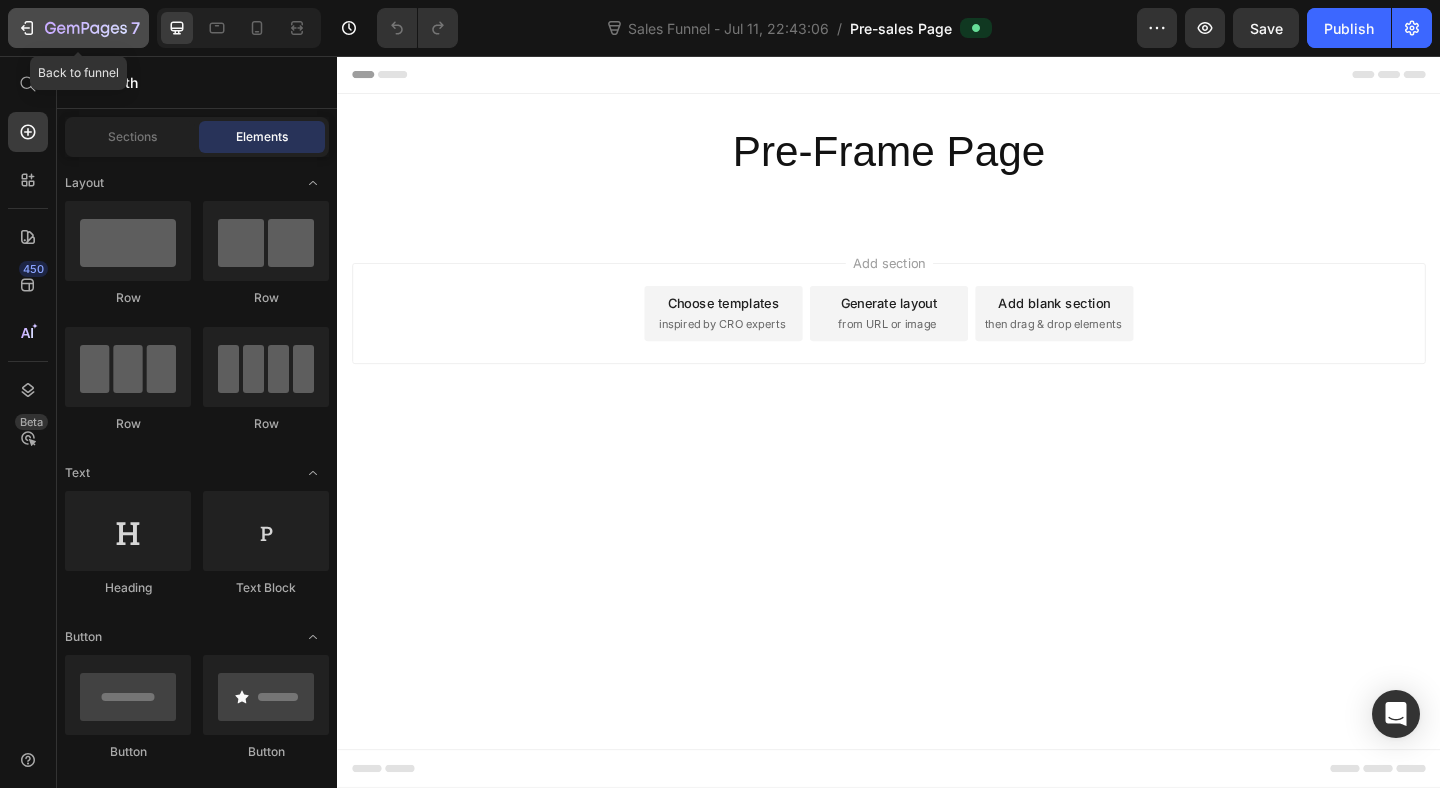 click 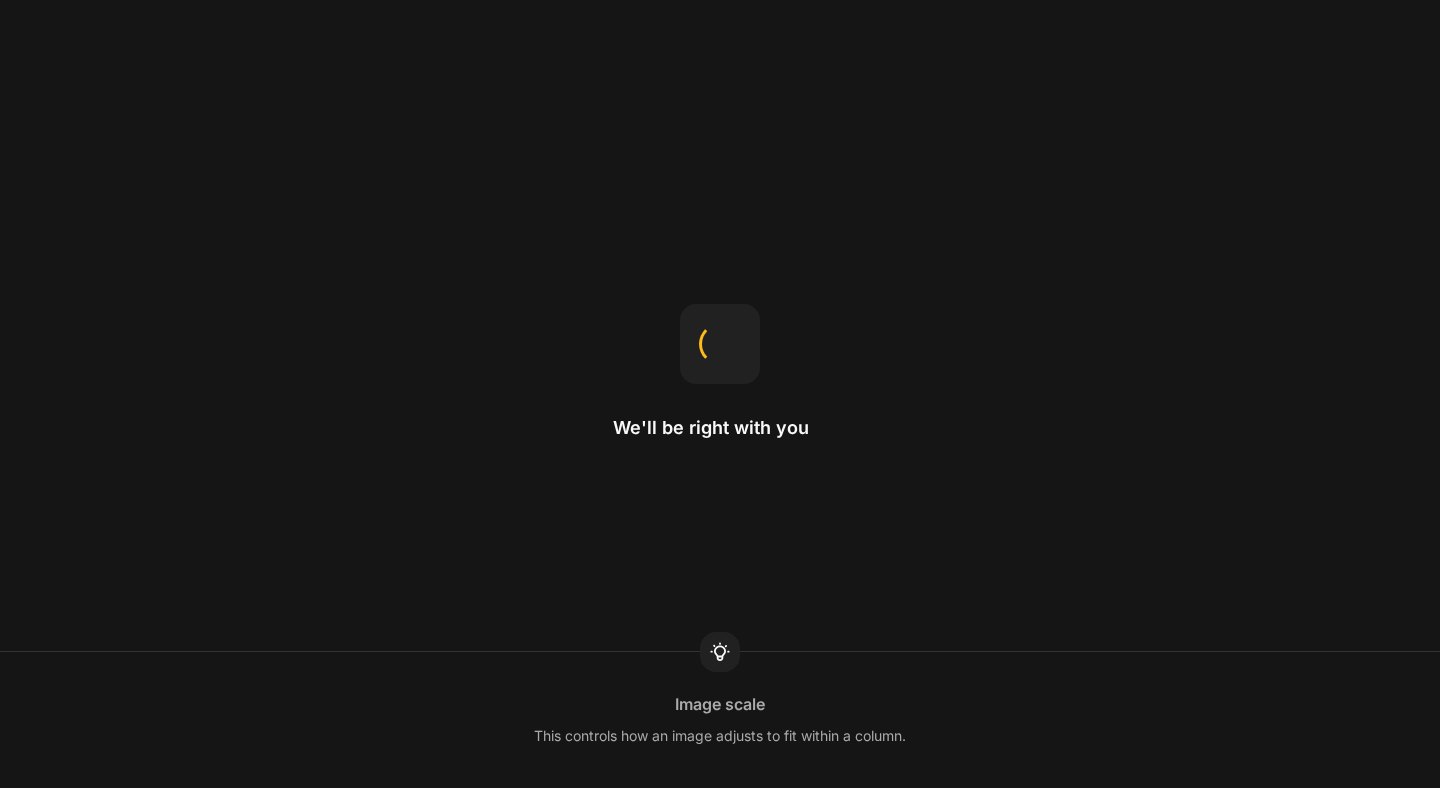 scroll, scrollTop: 0, scrollLeft: 0, axis: both 